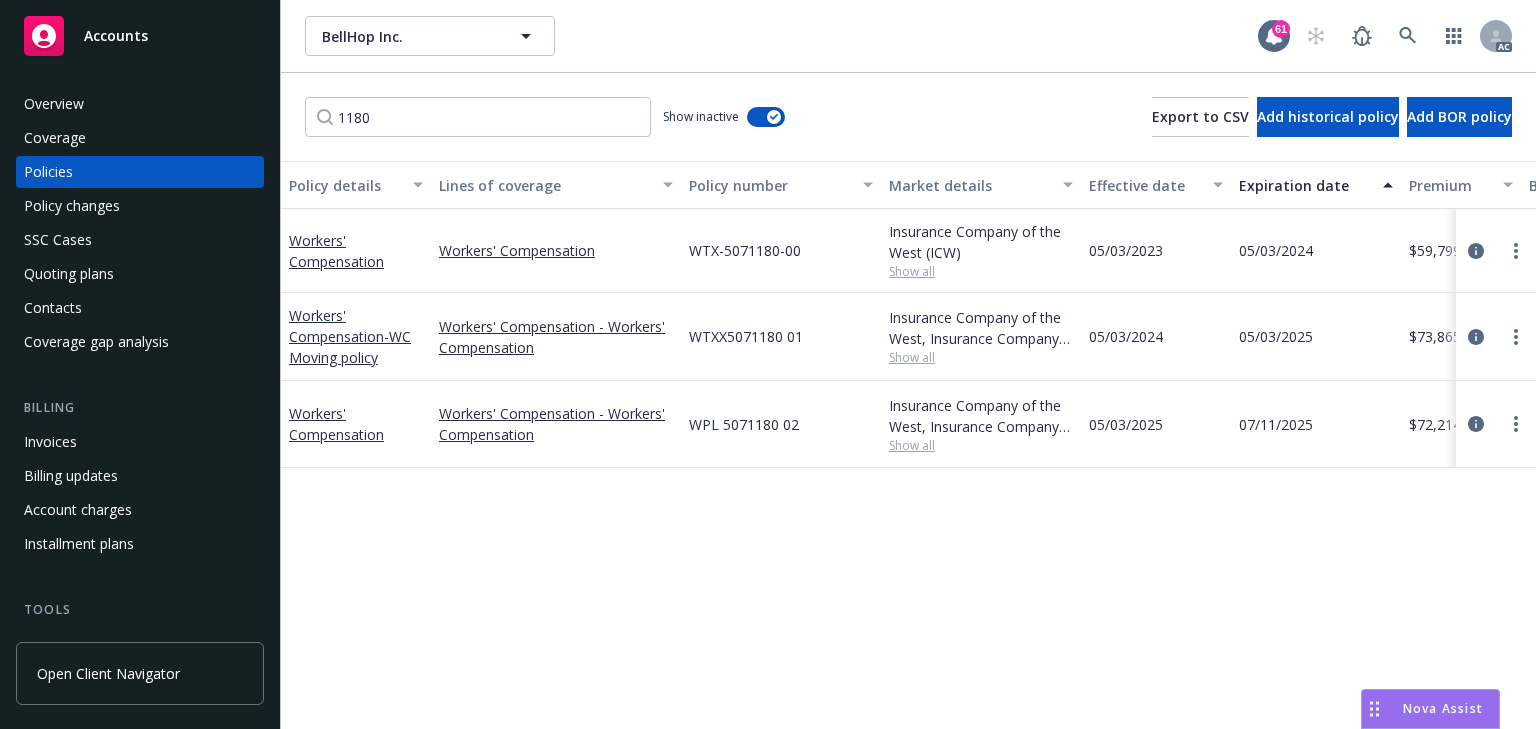 scroll, scrollTop: 0, scrollLeft: 0, axis: both 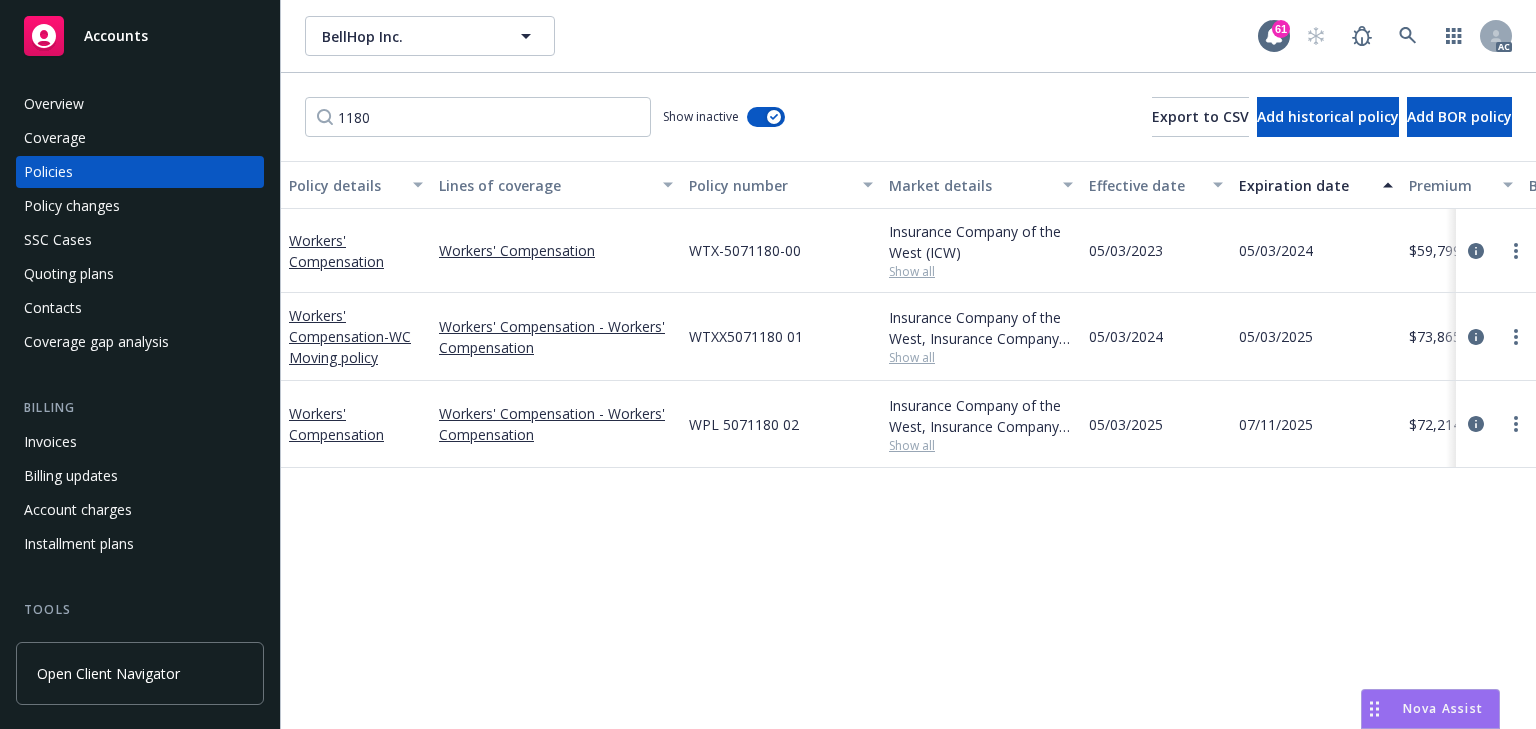 click on "Policy changes" at bounding box center (72, 206) 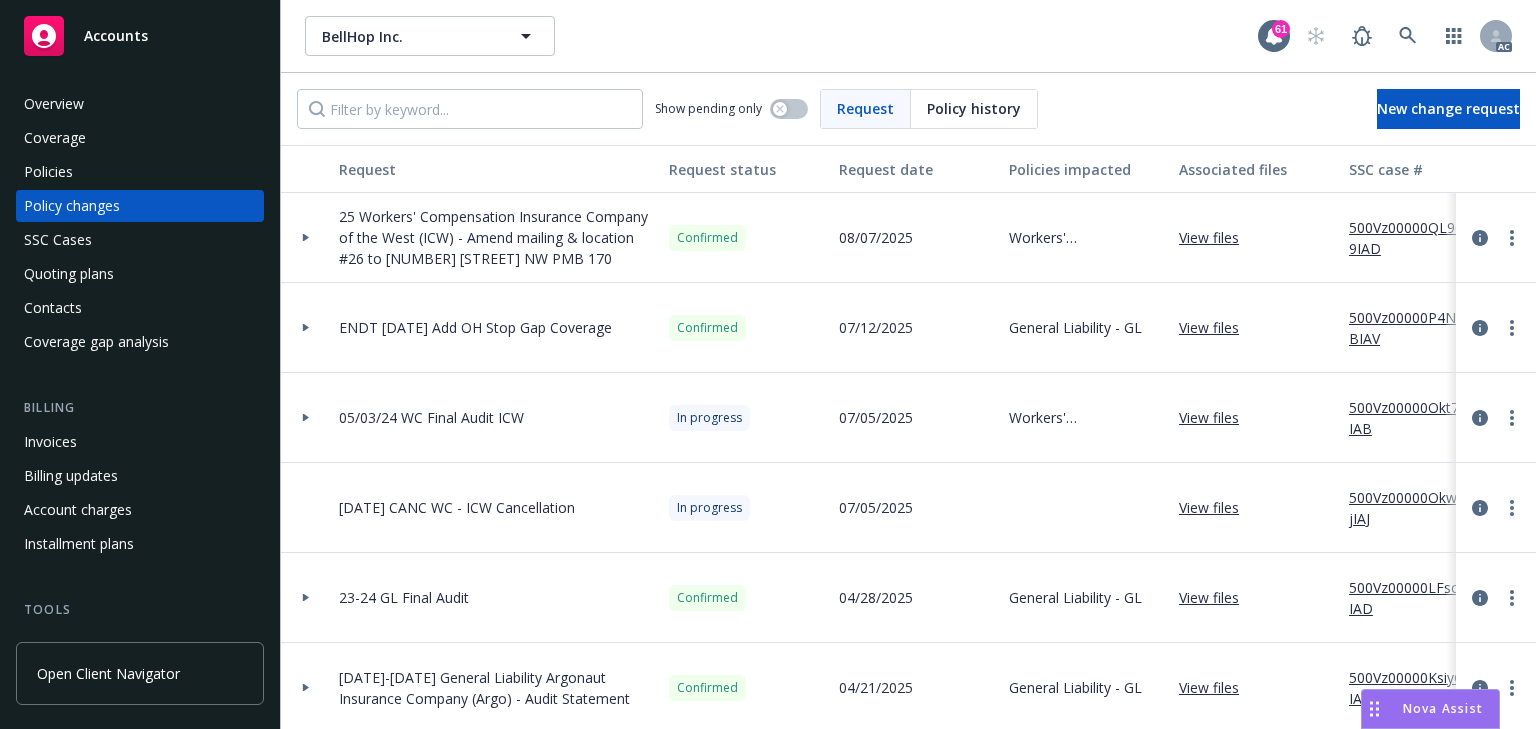 click at bounding box center [306, 238] 